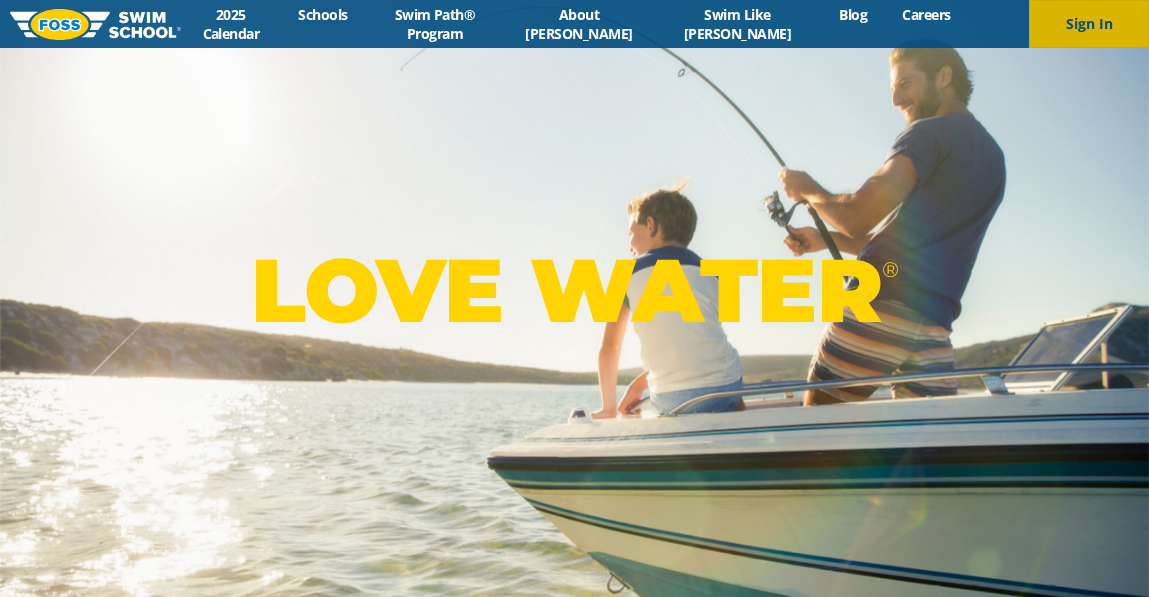 scroll, scrollTop: 0, scrollLeft: 0, axis: both 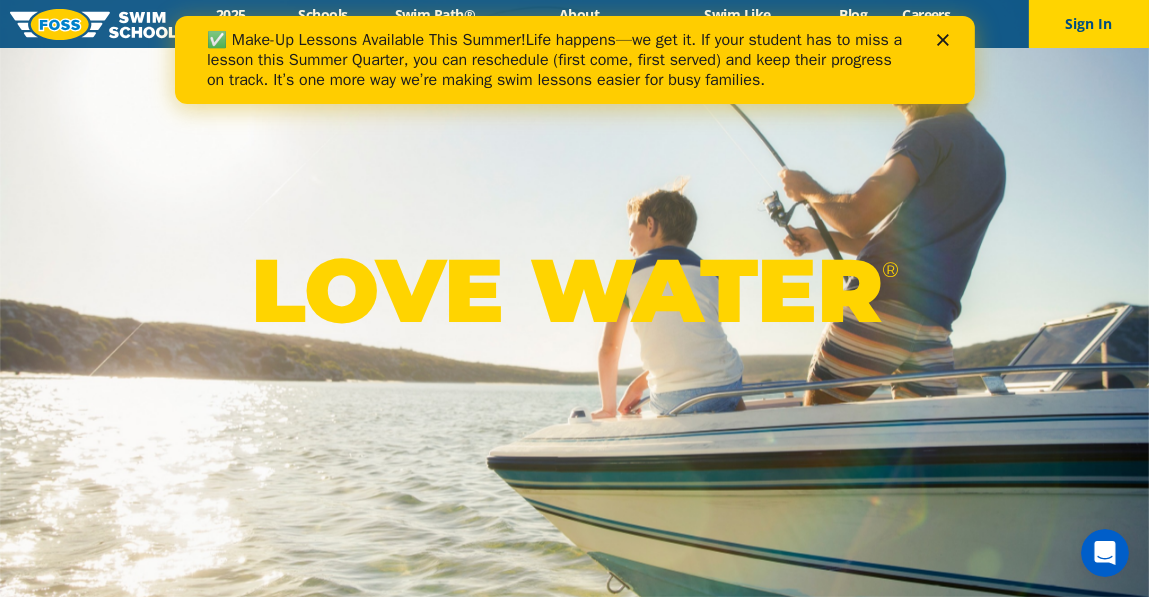 click 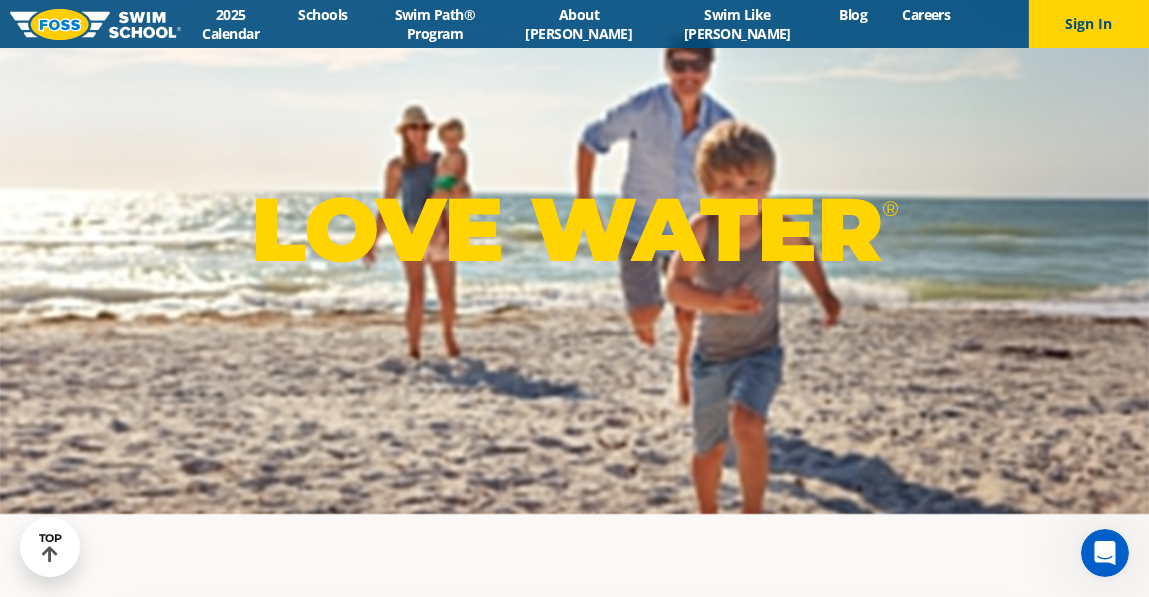 scroll, scrollTop: 0, scrollLeft: 0, axis: both 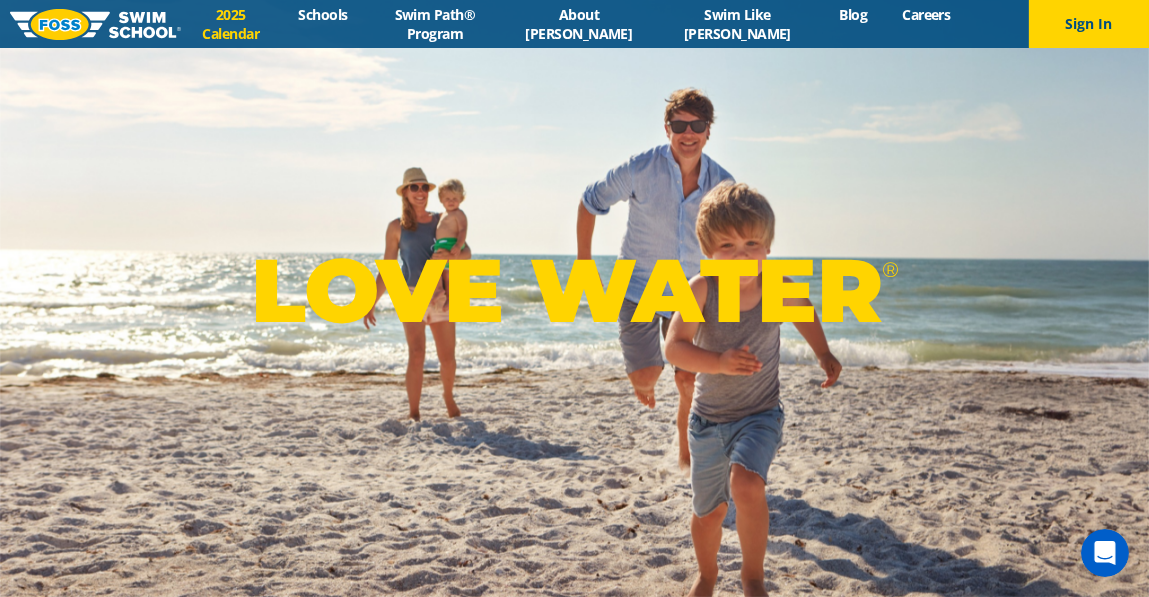 click on "2025 Calendar" at bounding box center [231, 24] 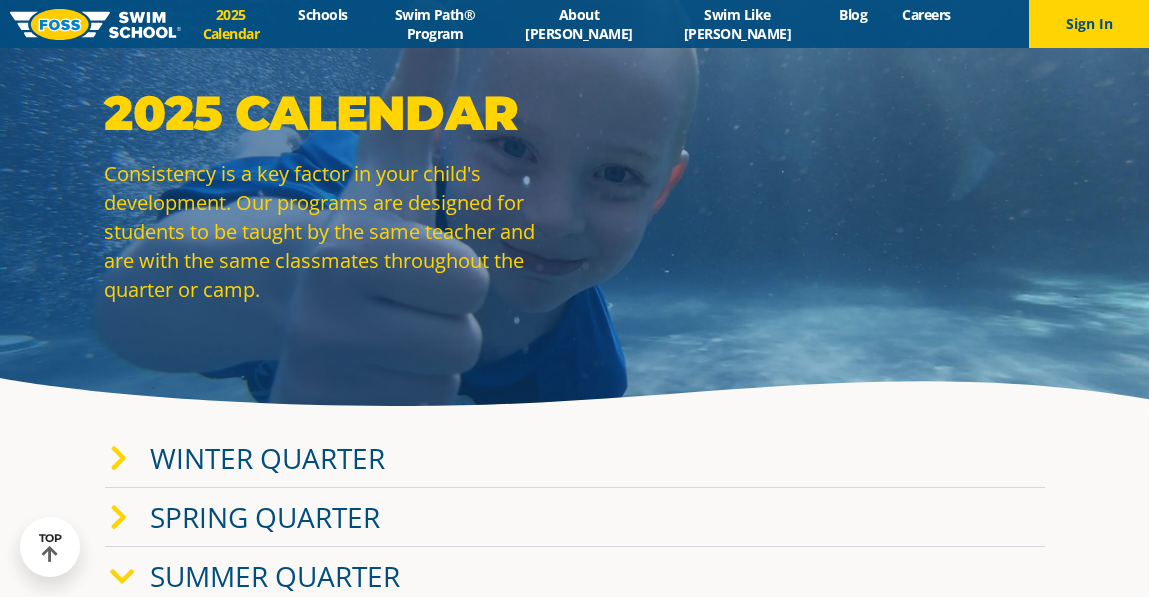 scroll, scrollTop: 321, scrollLeft: 0, axis: vertical 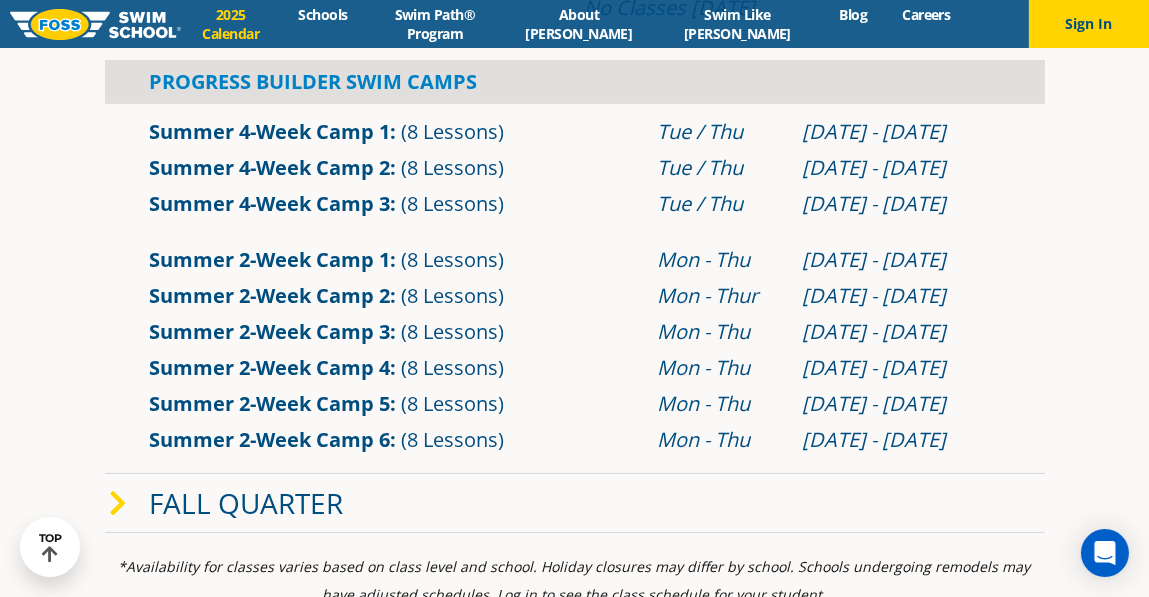 click on "Annual Calendar
2025 Calendar
Consistency is a key factor in your child's development. Our programs are designed for students to be taught by the same teacher and are with the same classmates throughout the quarter or camp." at bounding box center [574, 1116] 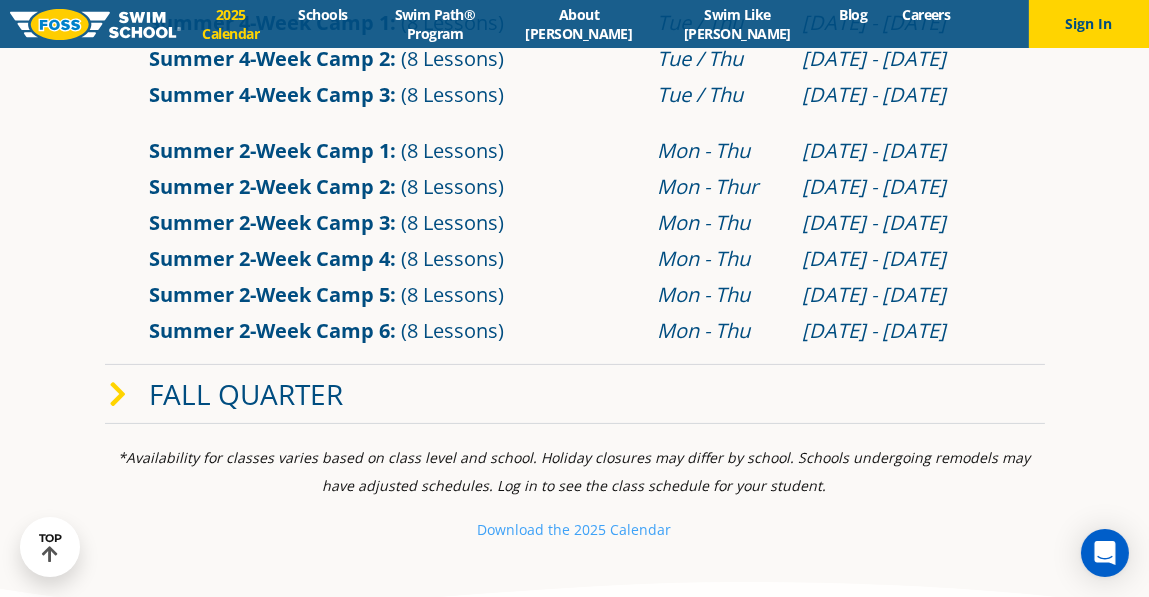scroll, scrollTop: 1029, scrollLeft: 0, axis: vertical 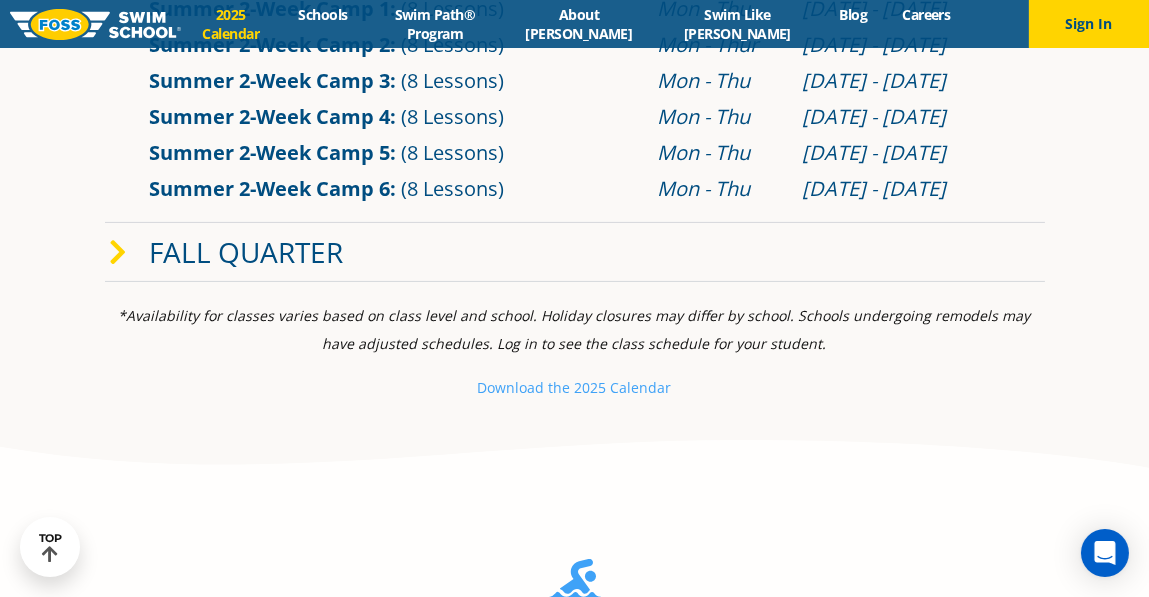 click at bounding box center [119, 253] 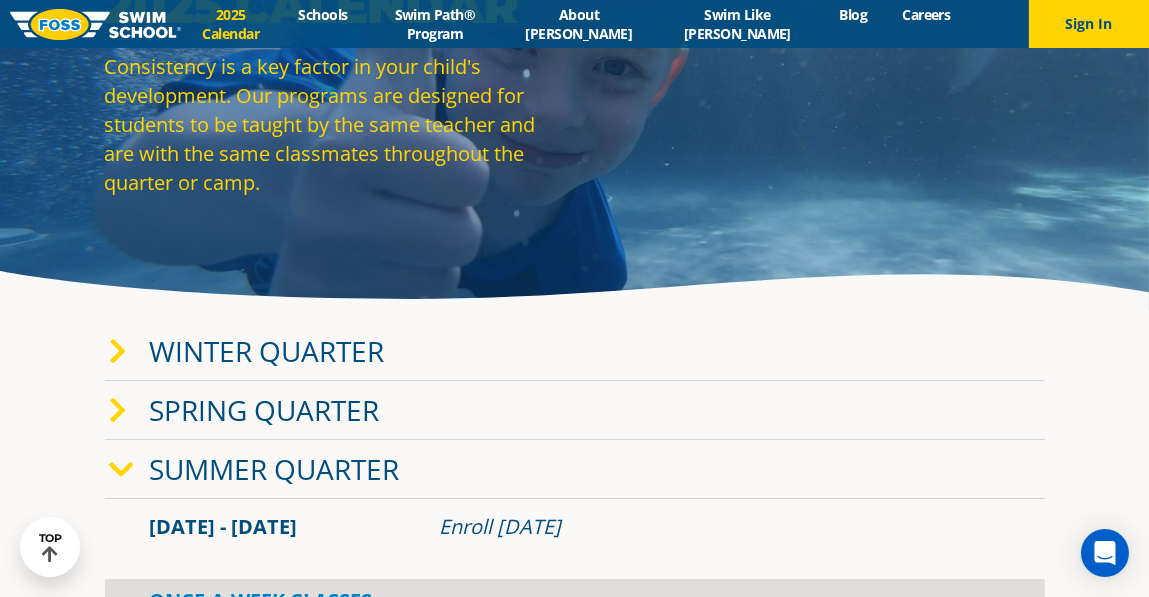 scroll, scrollTop: 0, scrollLeft: 0, axis: both 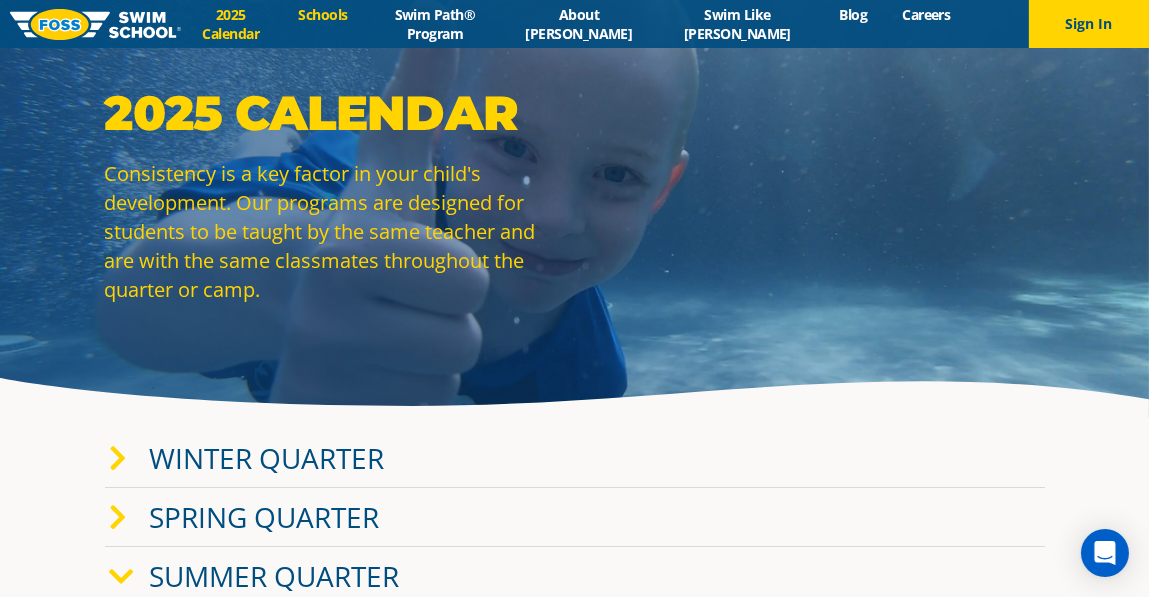 click on "Schools" at bounding box center [323, 14] 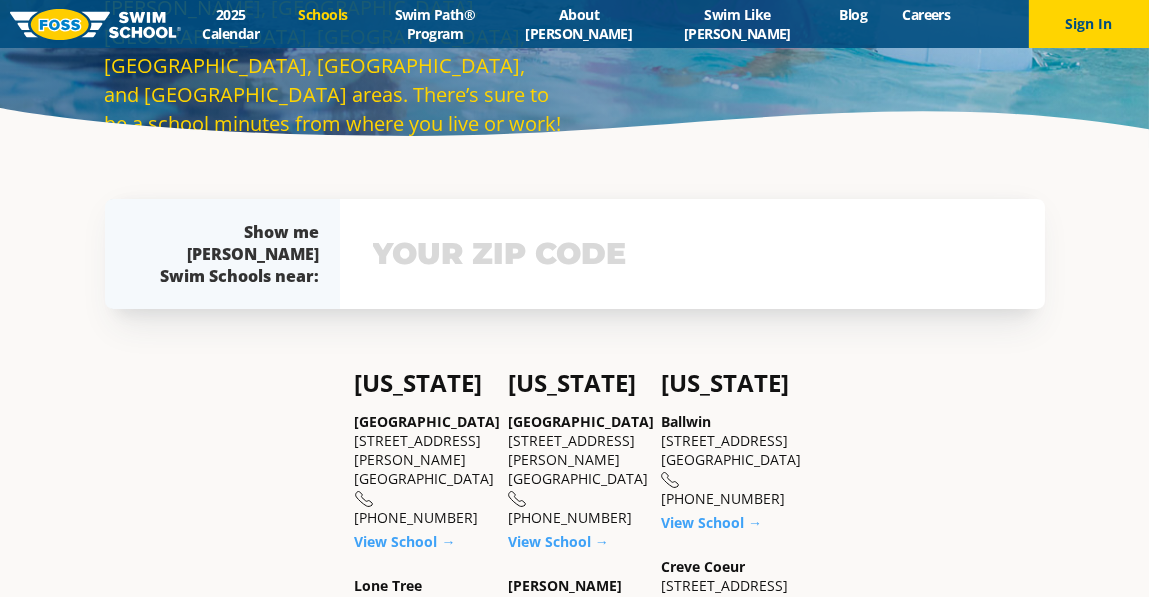 scroll, scrollTop: 0, scrollLeft: 0, axis: both 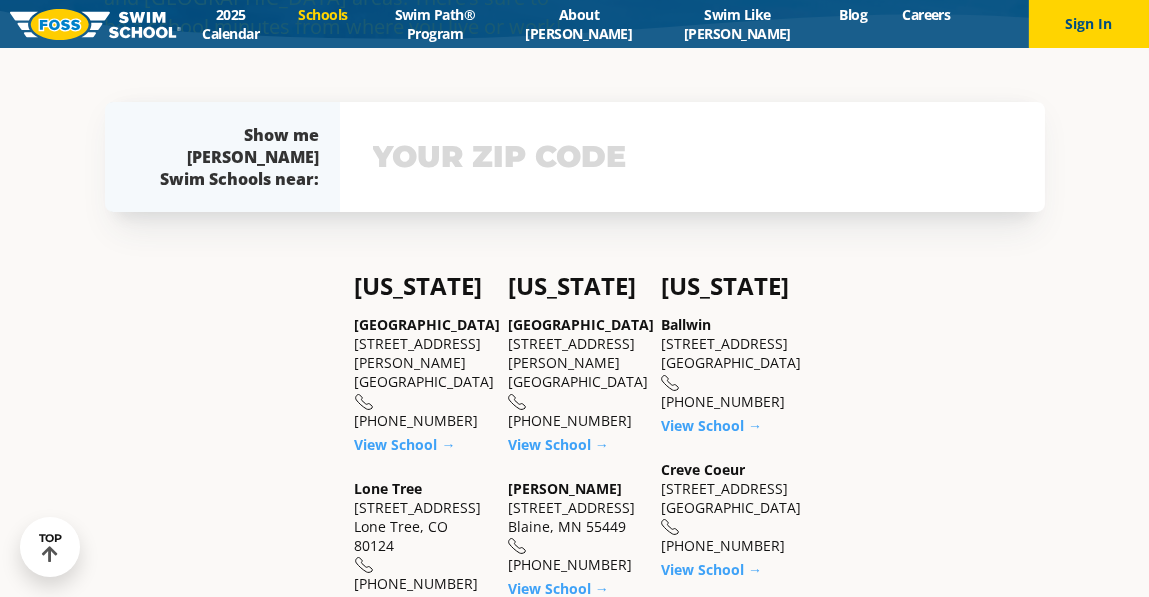 click at bounding box center [692, 157] 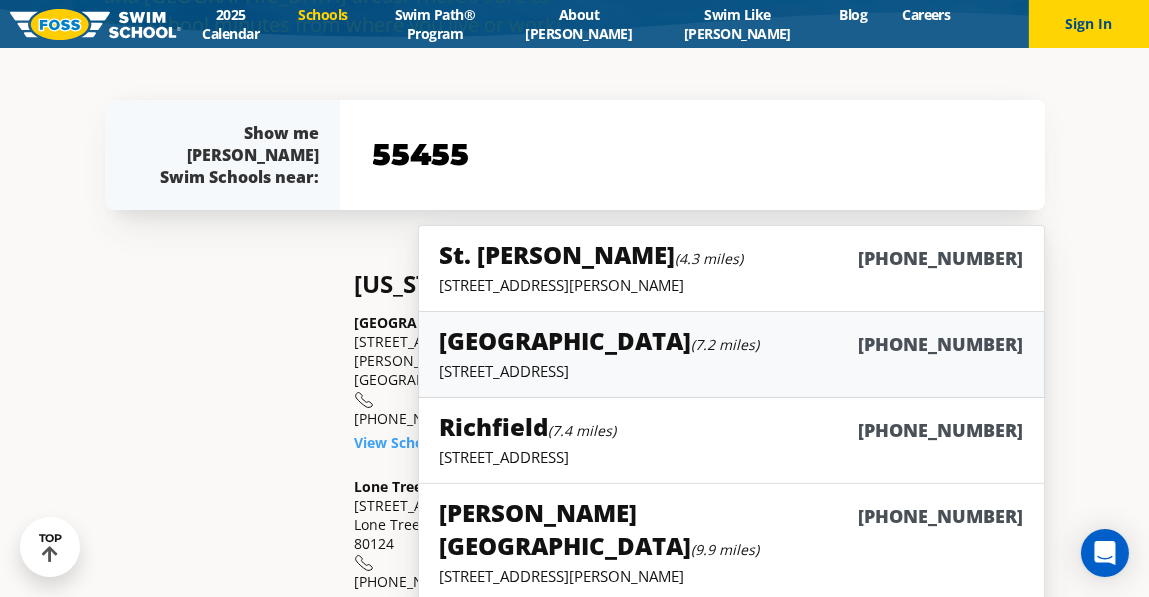 type on "55455" 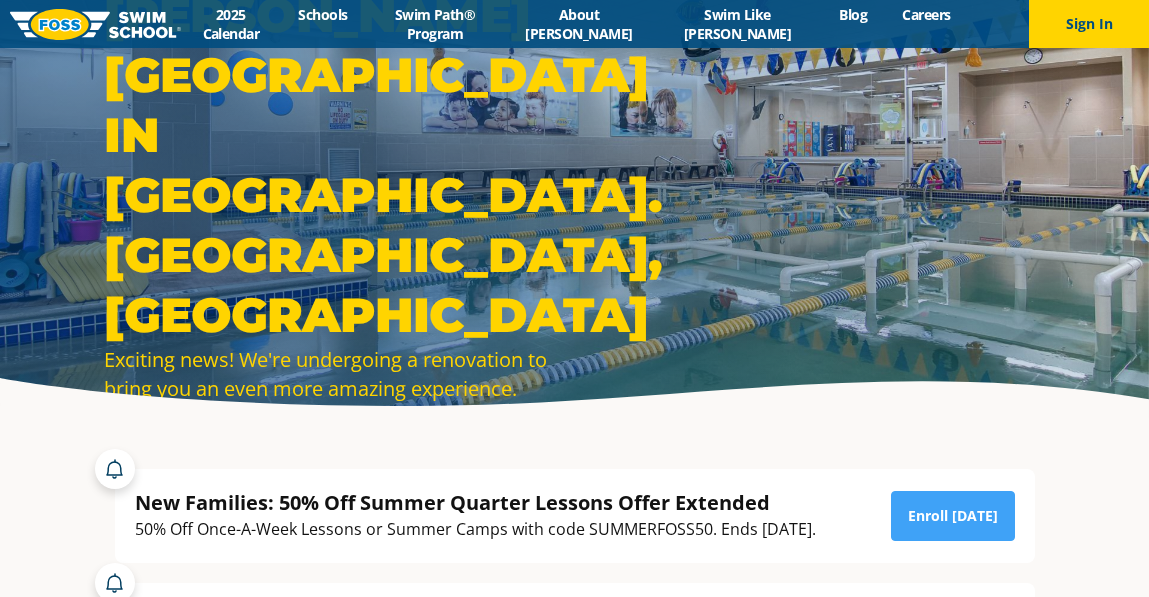 scroll, scrollTop: 0, scrollLeft: 0, axis: both 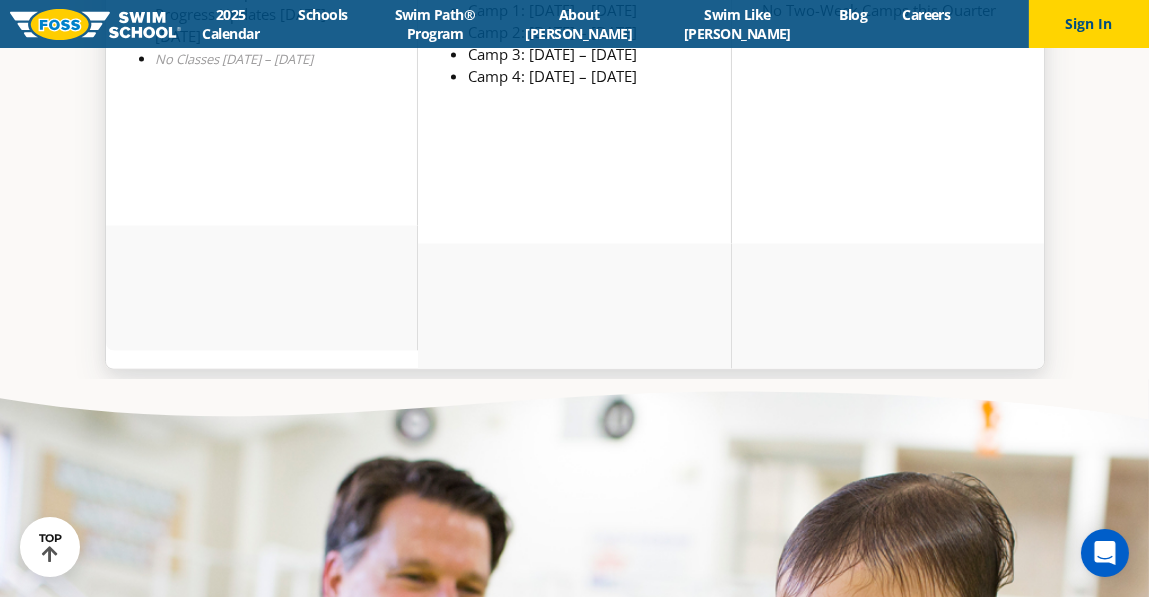 click at bounding box center [574, 781] 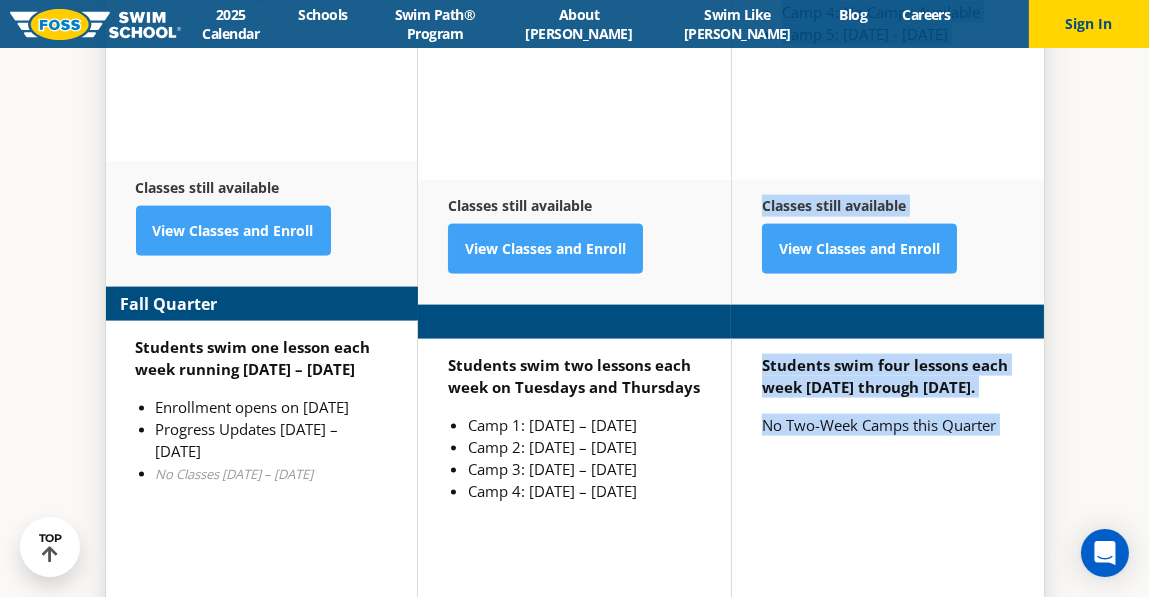 drag, startPoint x: 646, startPoint y: 416, endPoint x: 733, endPoint y: -87, distance: 510.4684 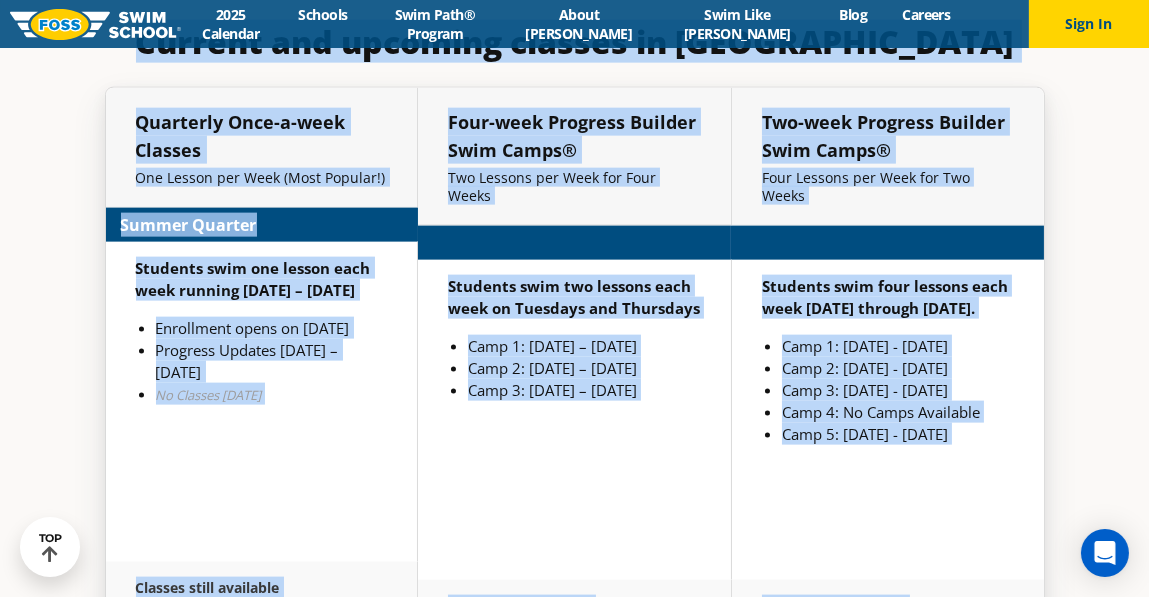 scroll, scrollTop: 4506, scrollLeft: 0, axis: vertical 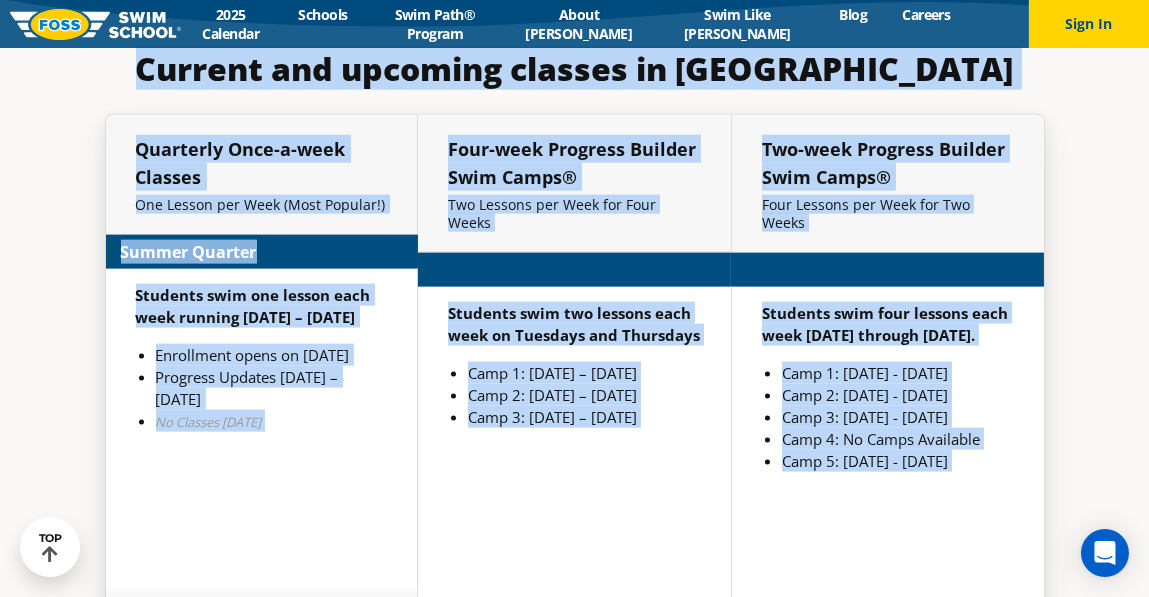 click at bounding box center (574, -1207) 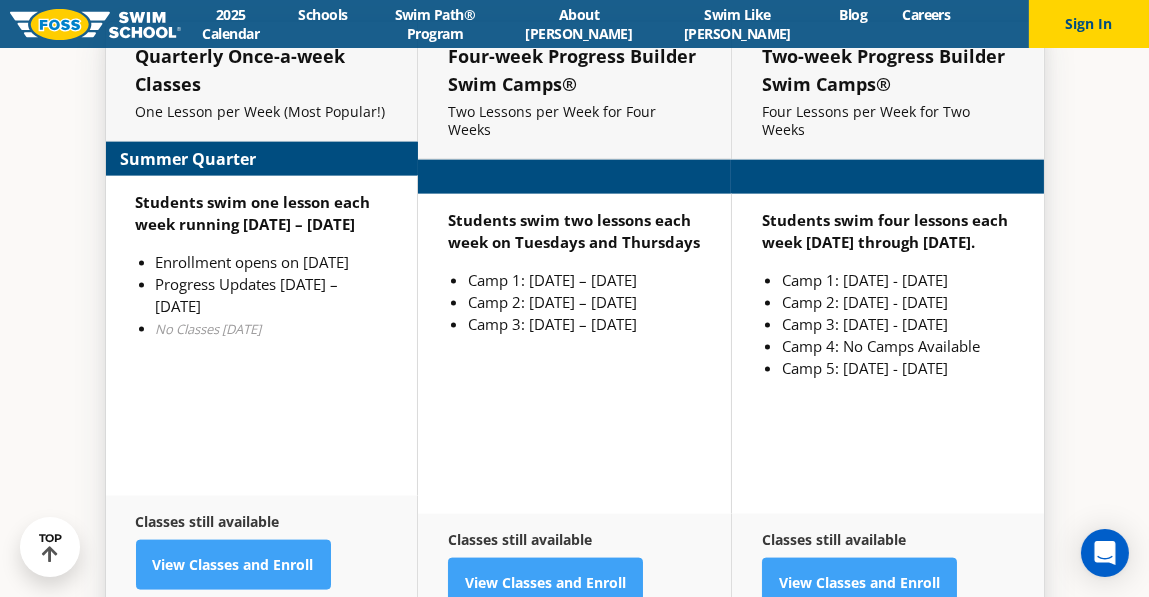 scroll, scrollTop: 4627, scrollLeft: 0, axis: vertical 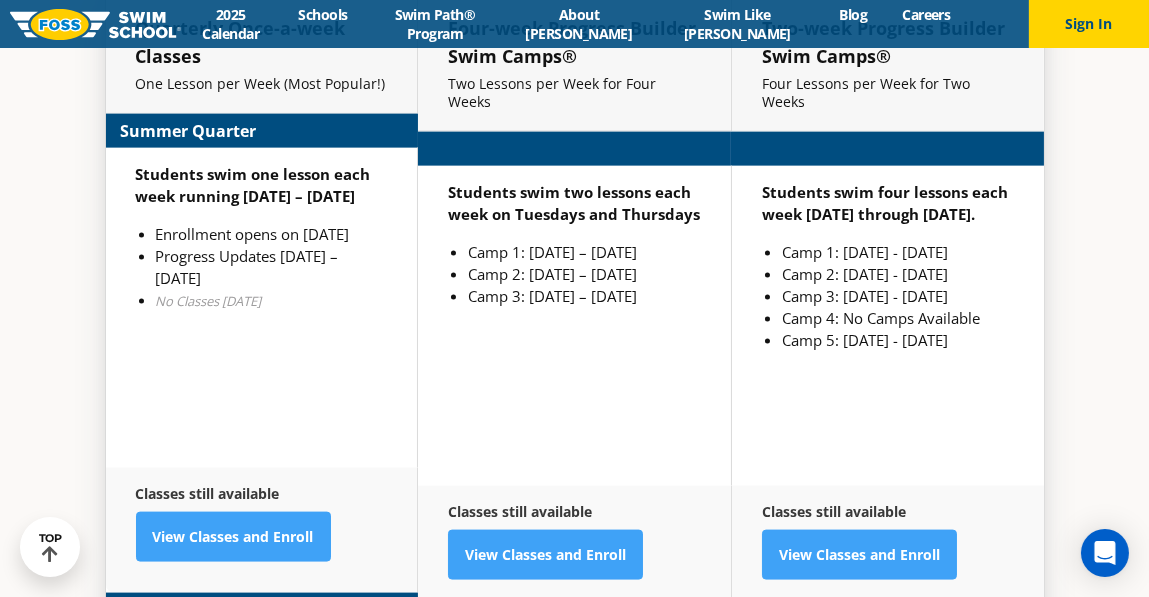 click on "Students swim one lesson each week running Jun 9 – Aug 30
Enrollment opens on May 6
Progress Updates July 21 – July 27
No Classes July 4th" at bounding box center [262, 308] 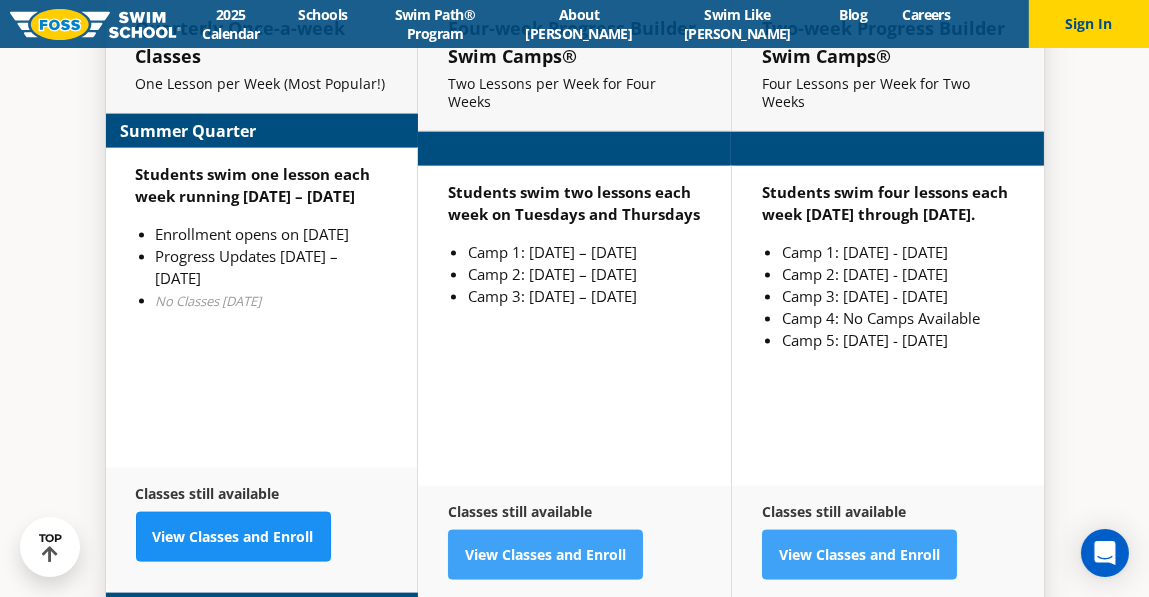 scroll, scrollTop: 4599, scrollLeft: 0, axis: vertical 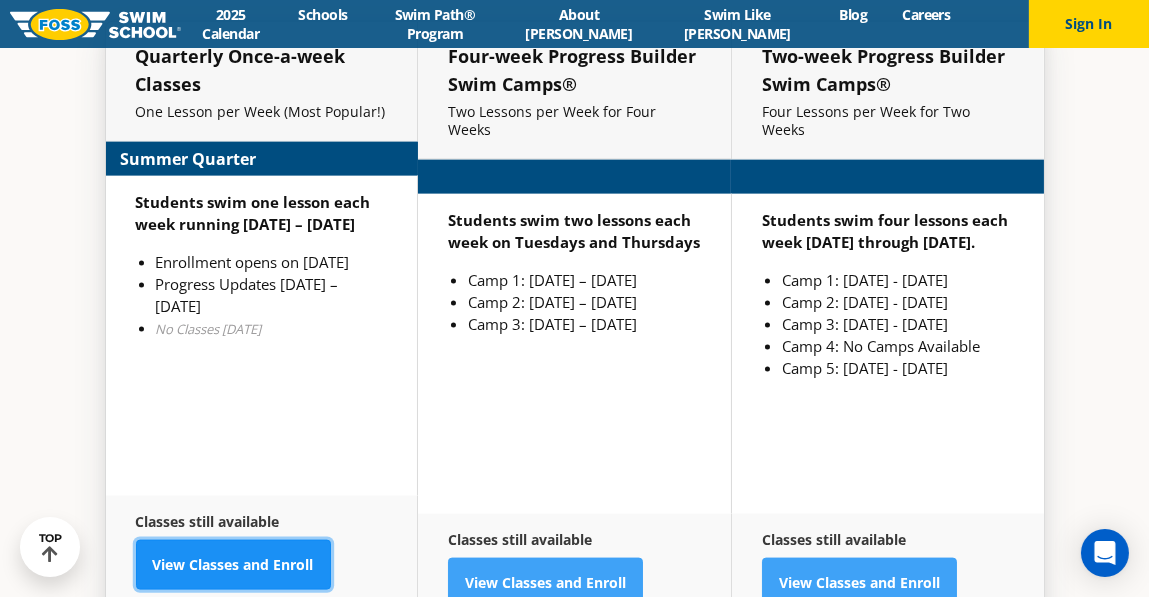 click on "View Classes and Enroll" at bounding box center (233, 565) 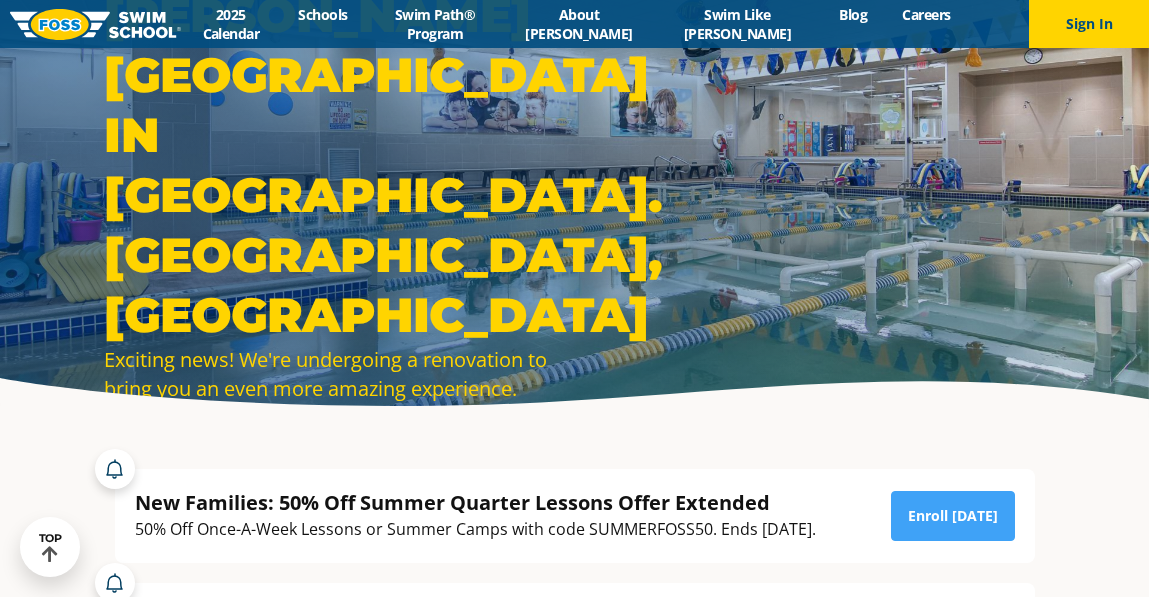 scroll, scrollTop: 4599, scrollLeft: 0, axis: vertical 